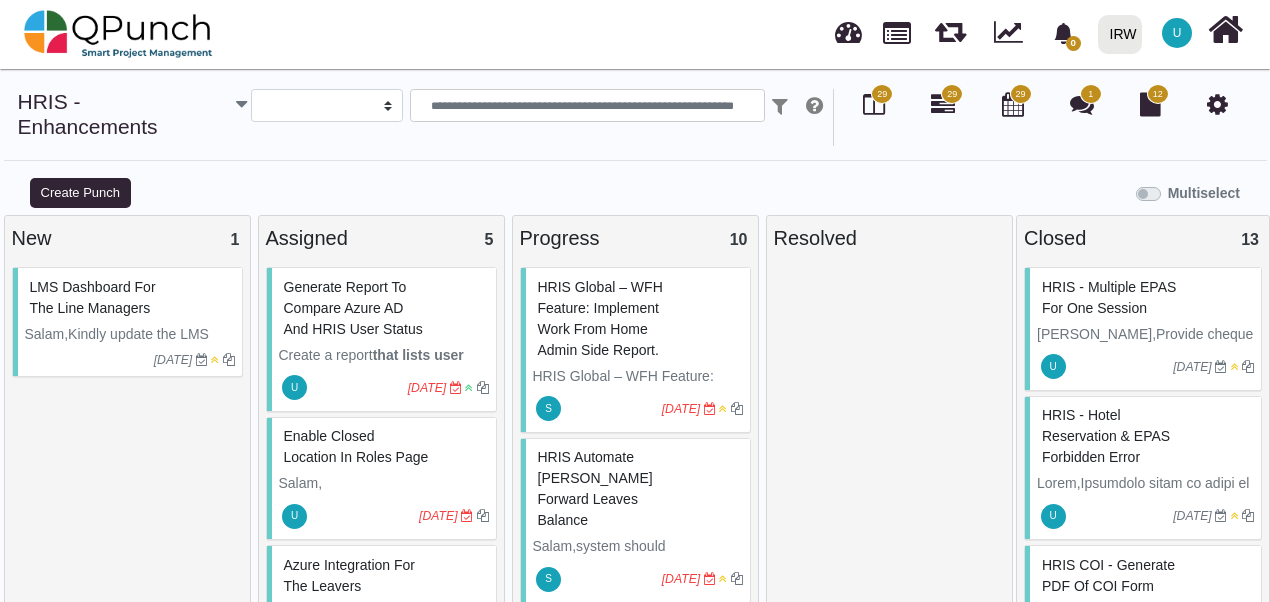 select 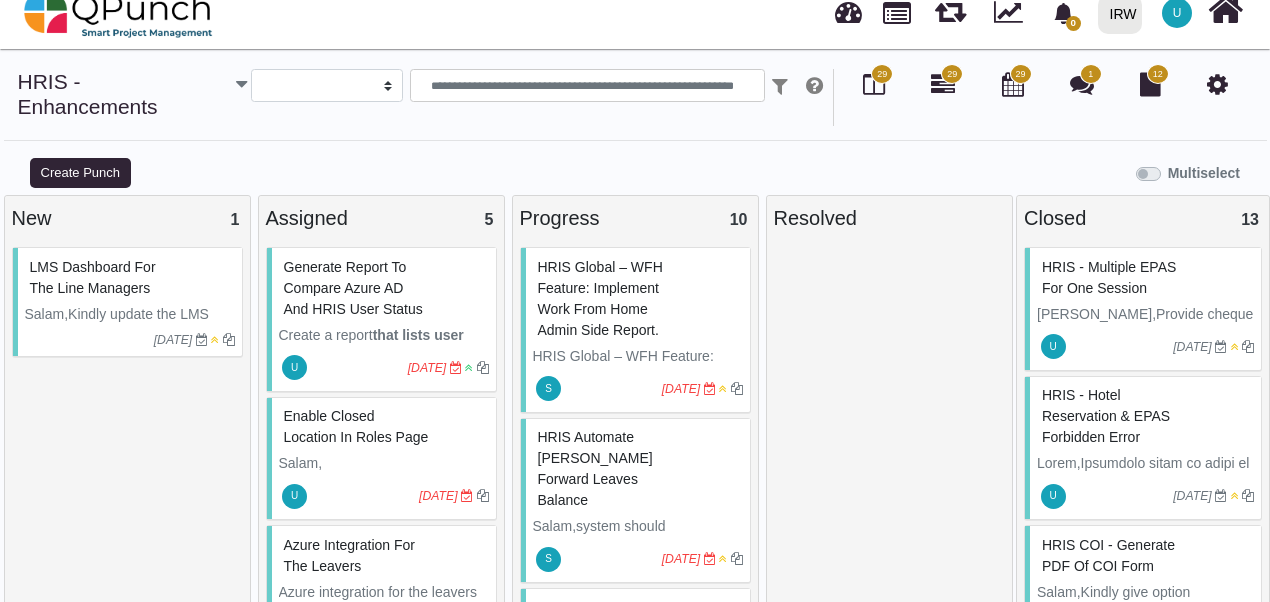 scroll, scrollTop: 330, scrollLeft: 0, axis: vertical 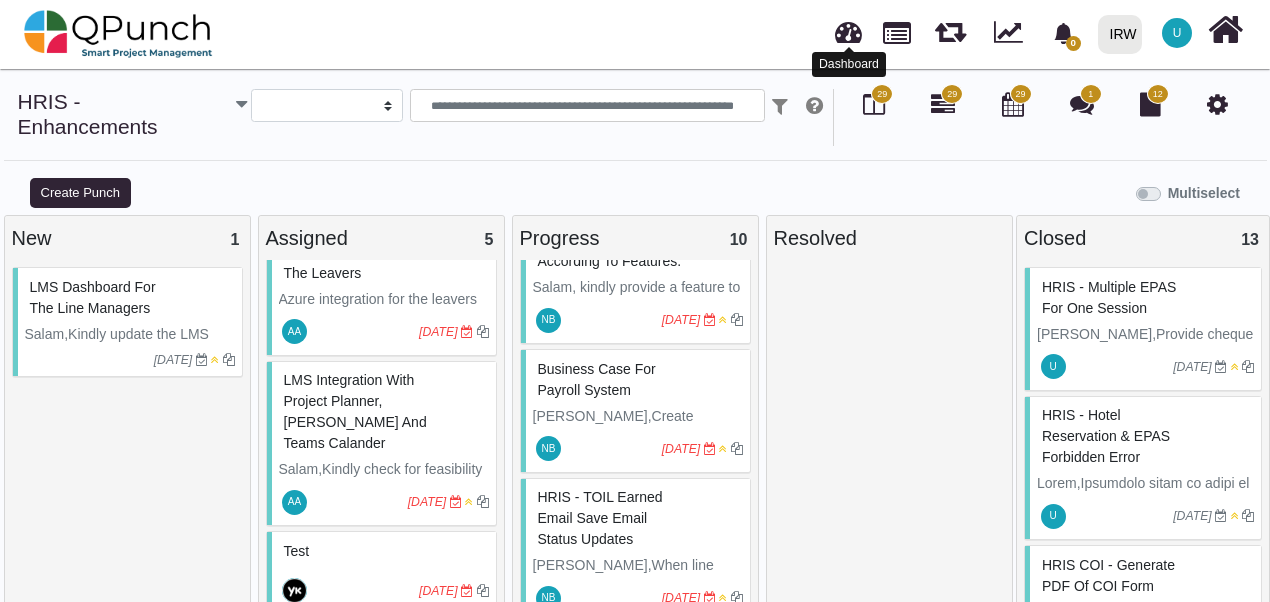 click at bounding box center (848, 29) 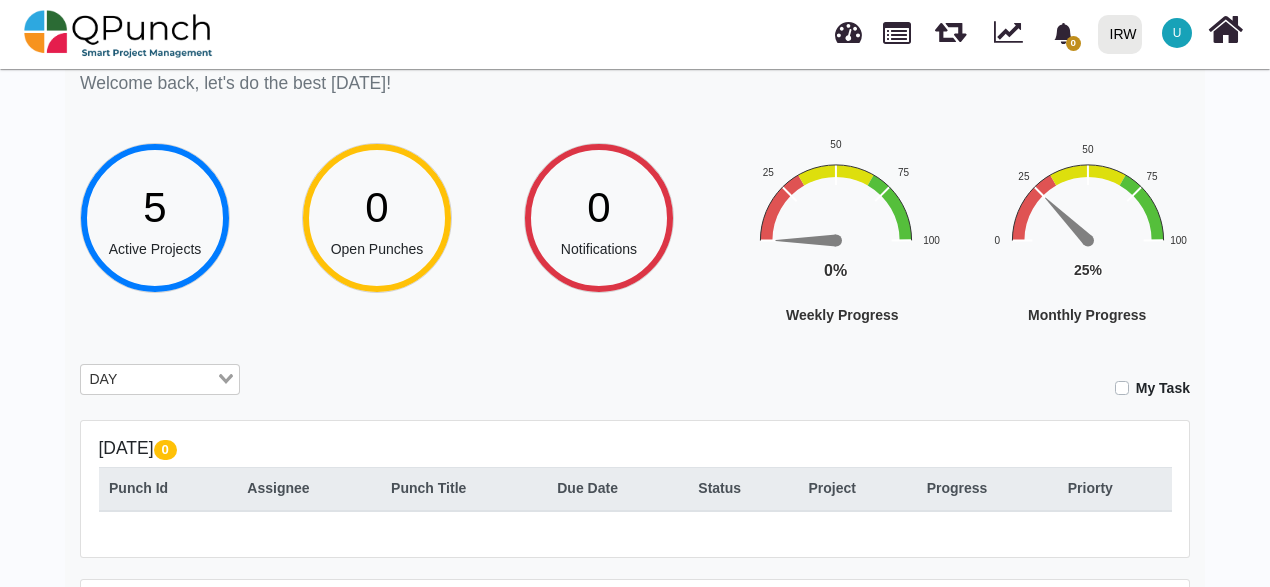 scroll, scrollTop: 100, scrollLeft: 0, axis: vertical 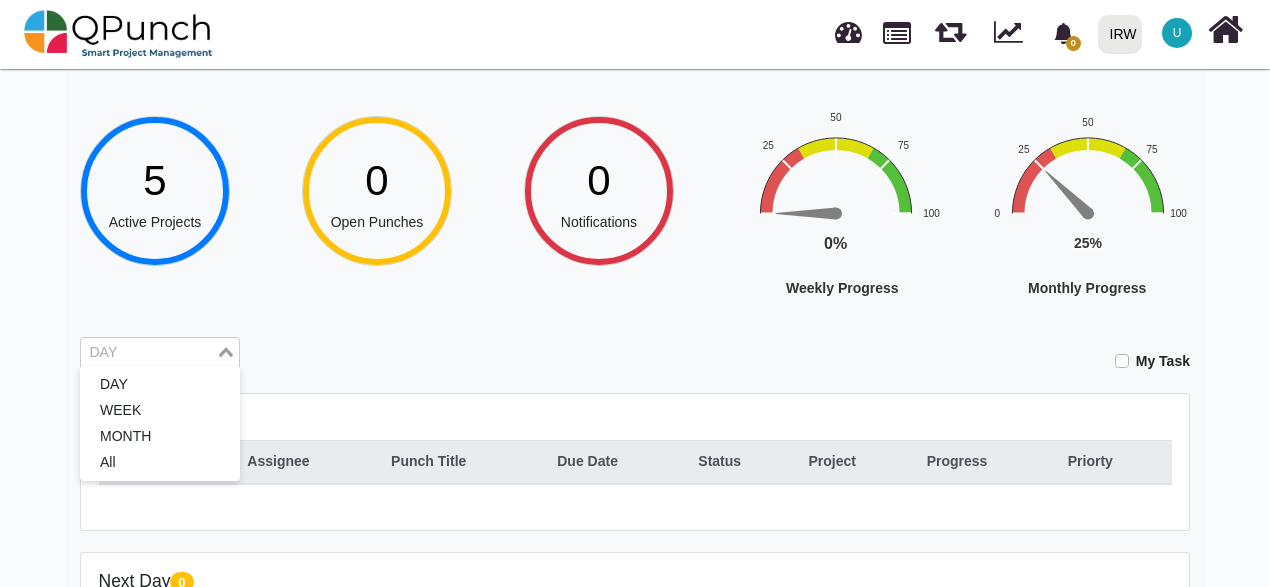 click on "DAY" at bounding box center [148, 351] 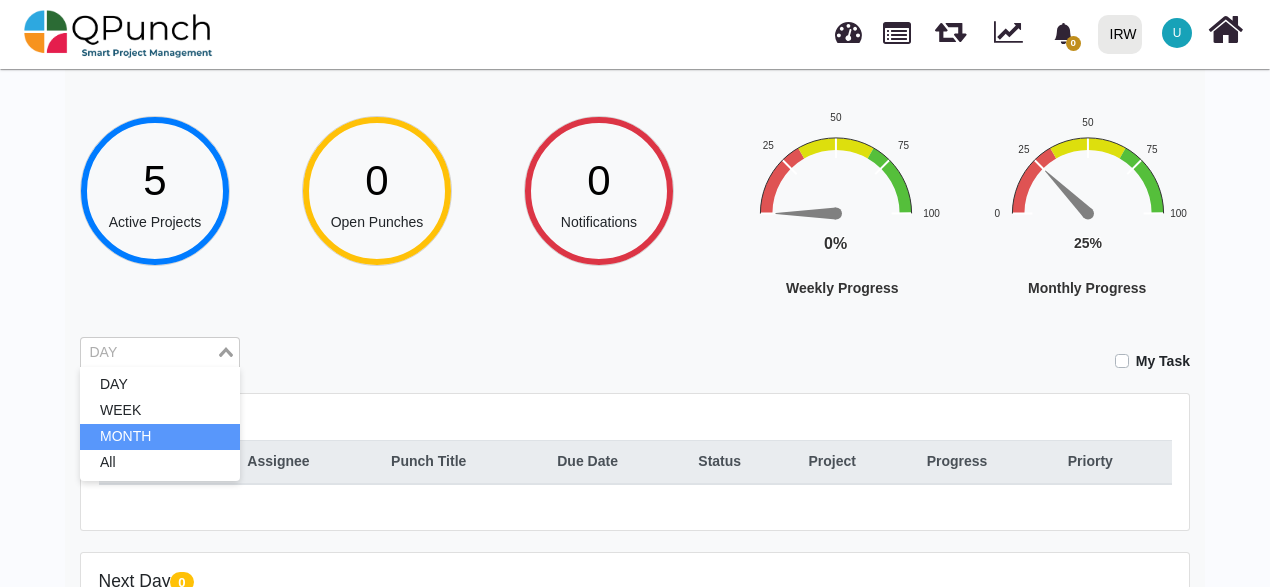 click on "MONTH" at bounding box center [160, 437] 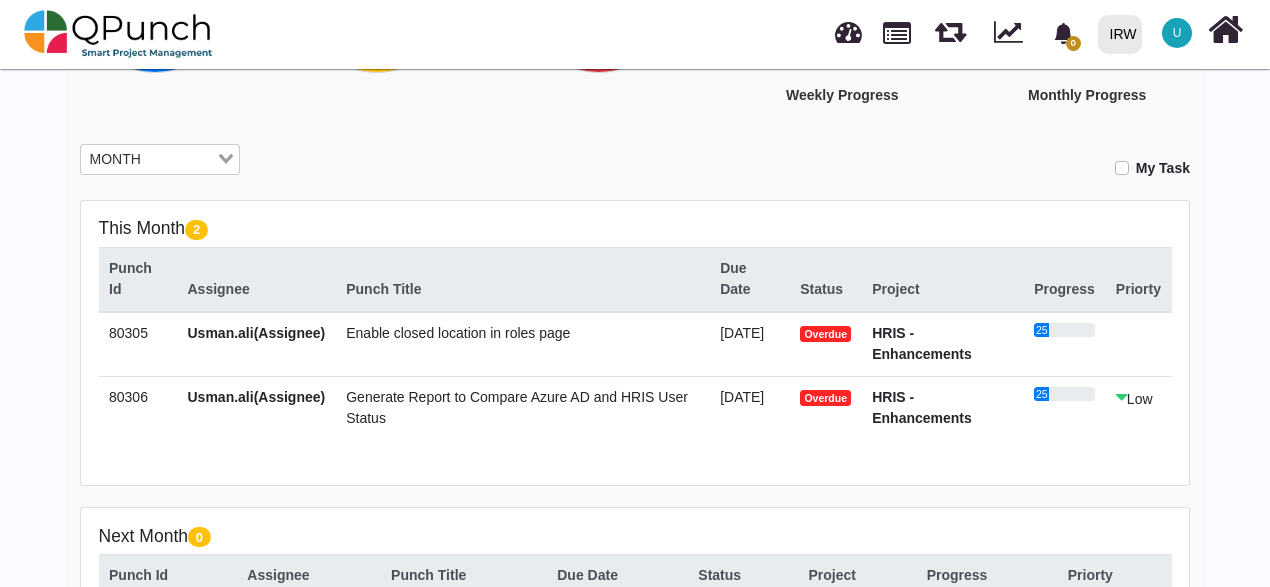 scroll, scrollTop: 300, scrollLeft: 0, axis: vertical 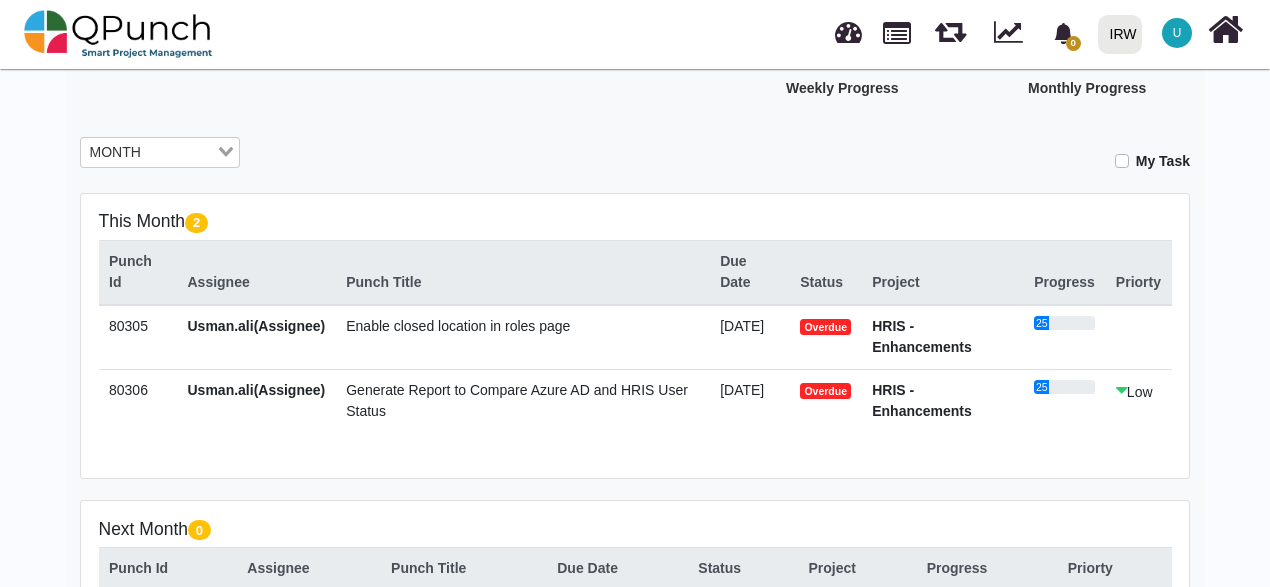 click on "[DATE]" at bounding box center (750, 337) 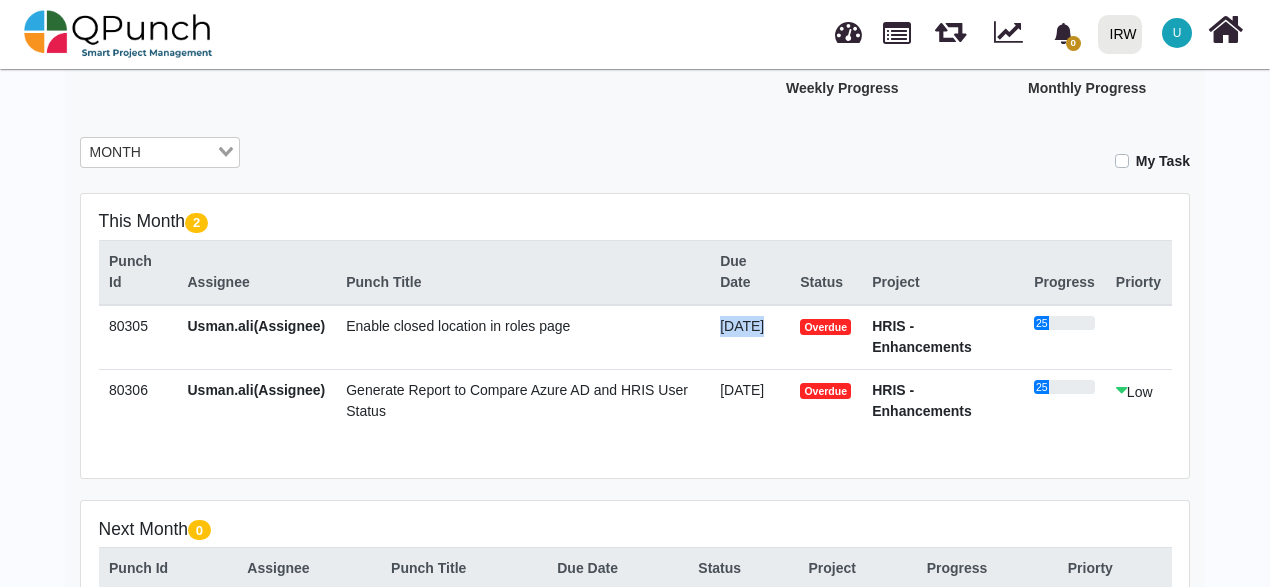 click on "[DATE]" at bounding box center (750, 337) 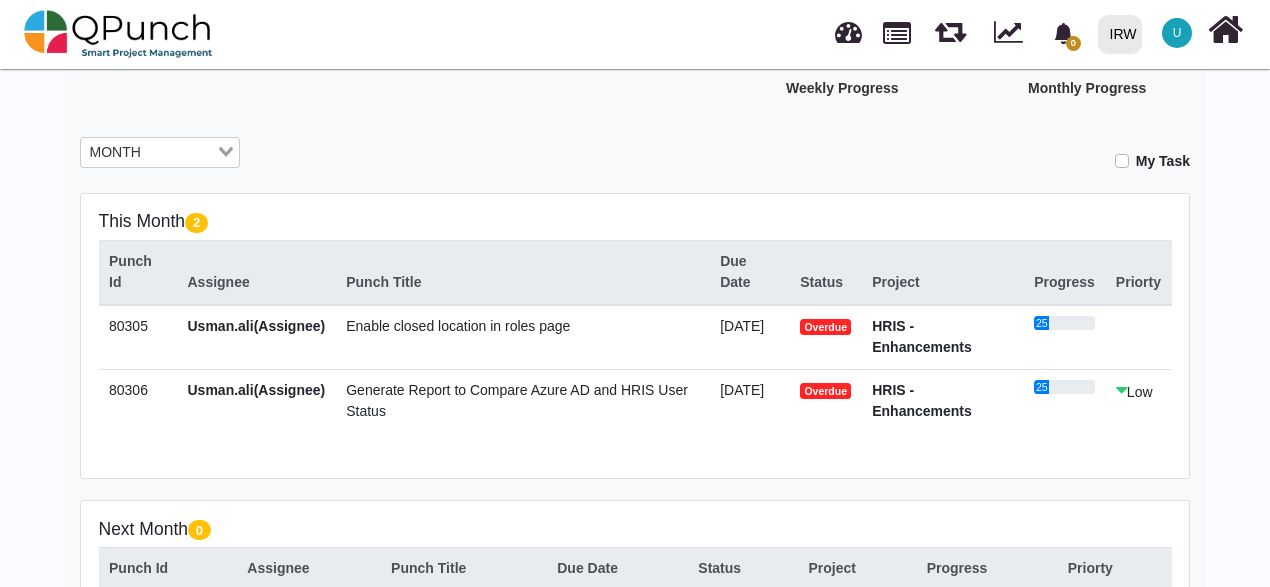 click on "[DATE]" at bounding box center (750, 337) 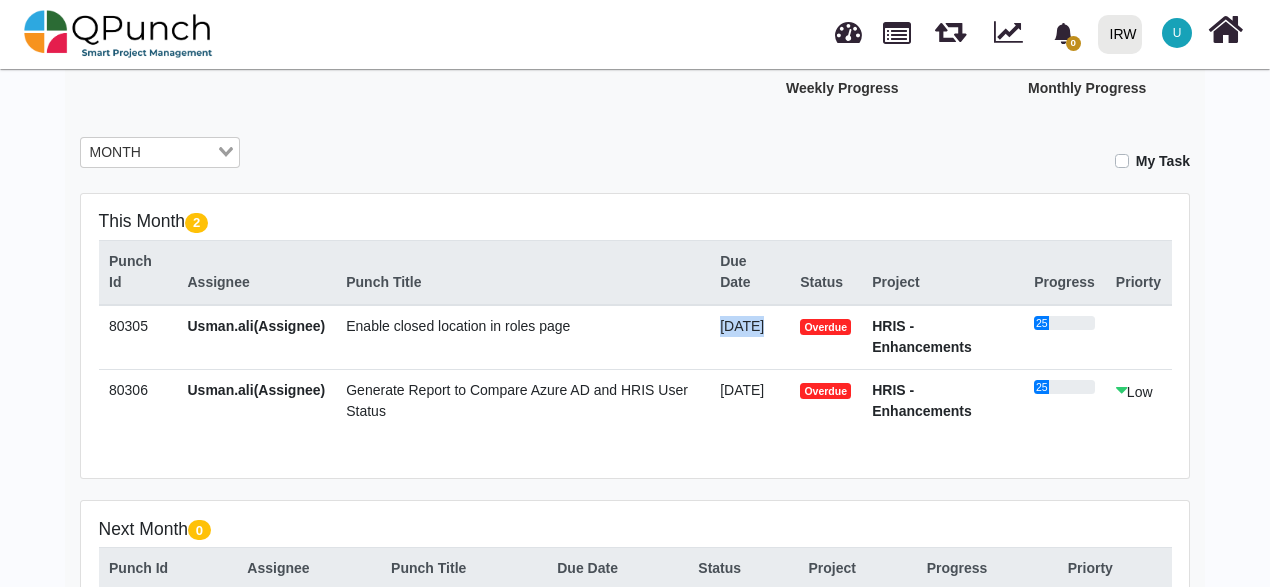 click on "[DATE]" at bounding box center [750, 337] 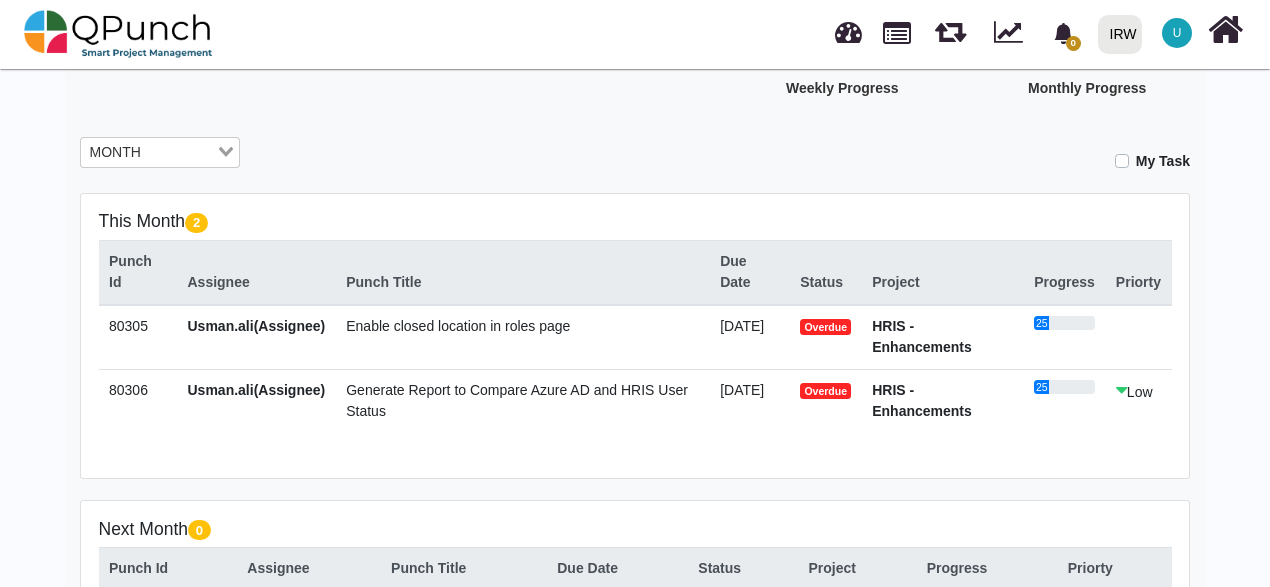 click on "Usman.ali(Assignee)" at bounding box center (257, 326) 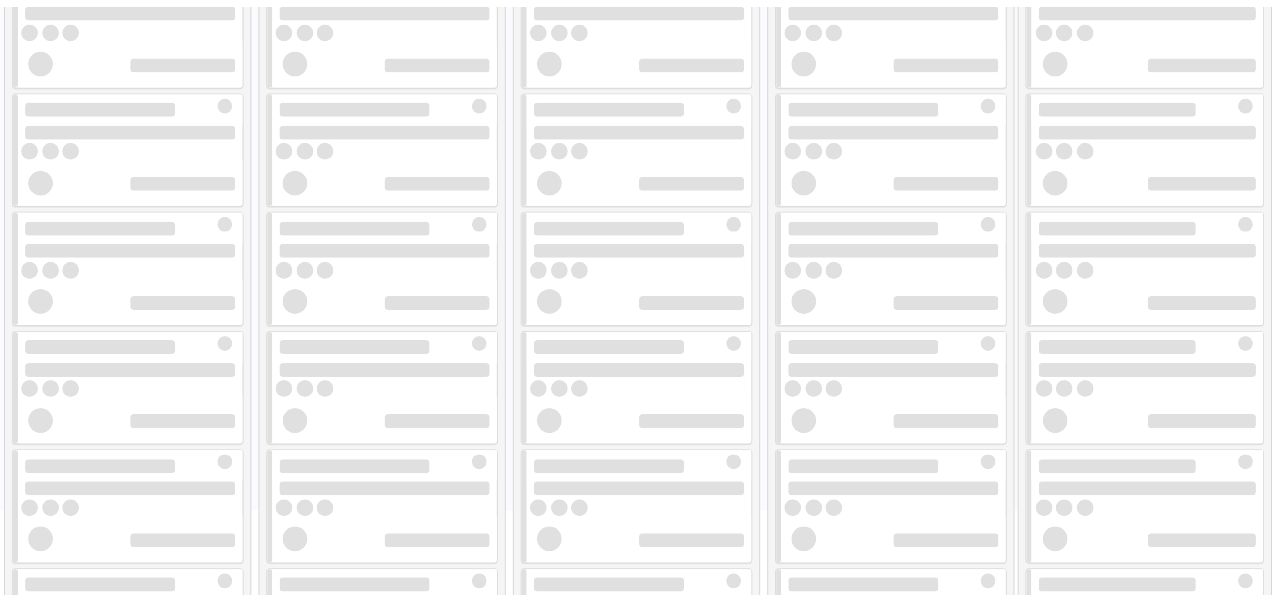 scroll, scrollTop: 0, scrollLeft: 0, axis: both 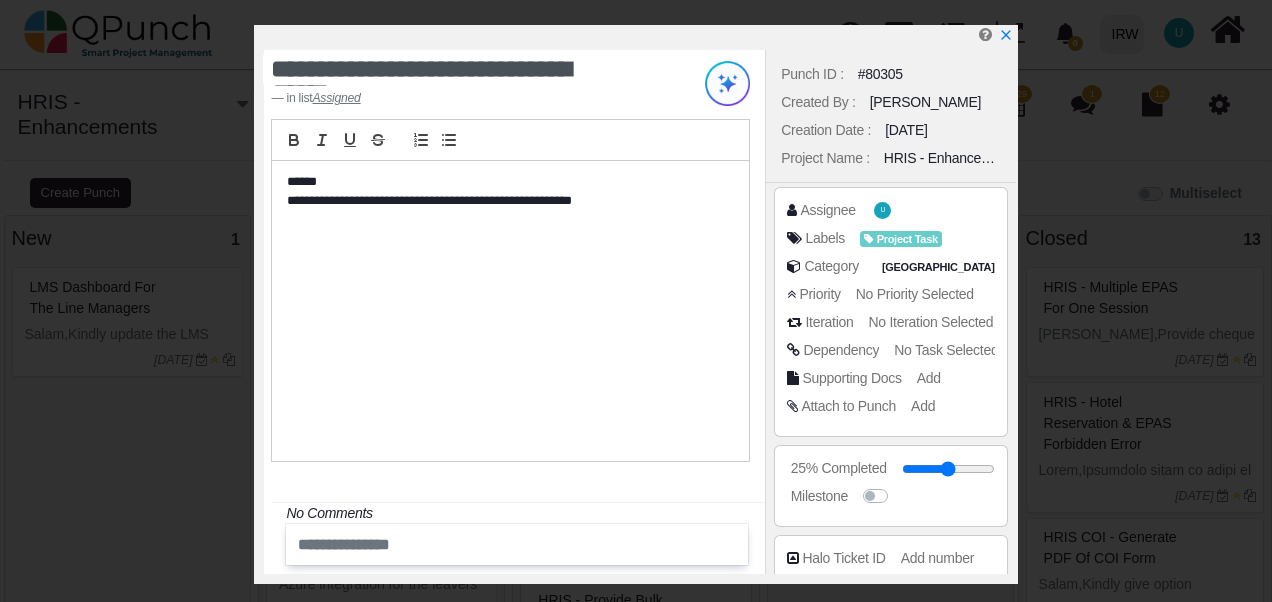 select 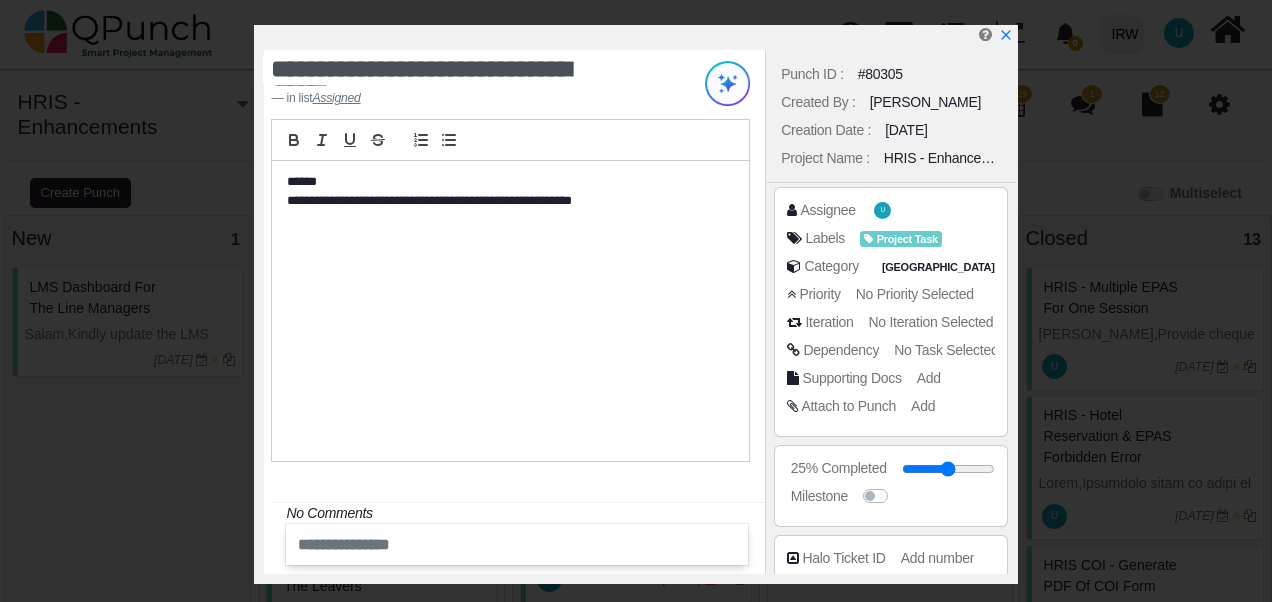 click on "[DATE]" at bounding box center [906, 130] 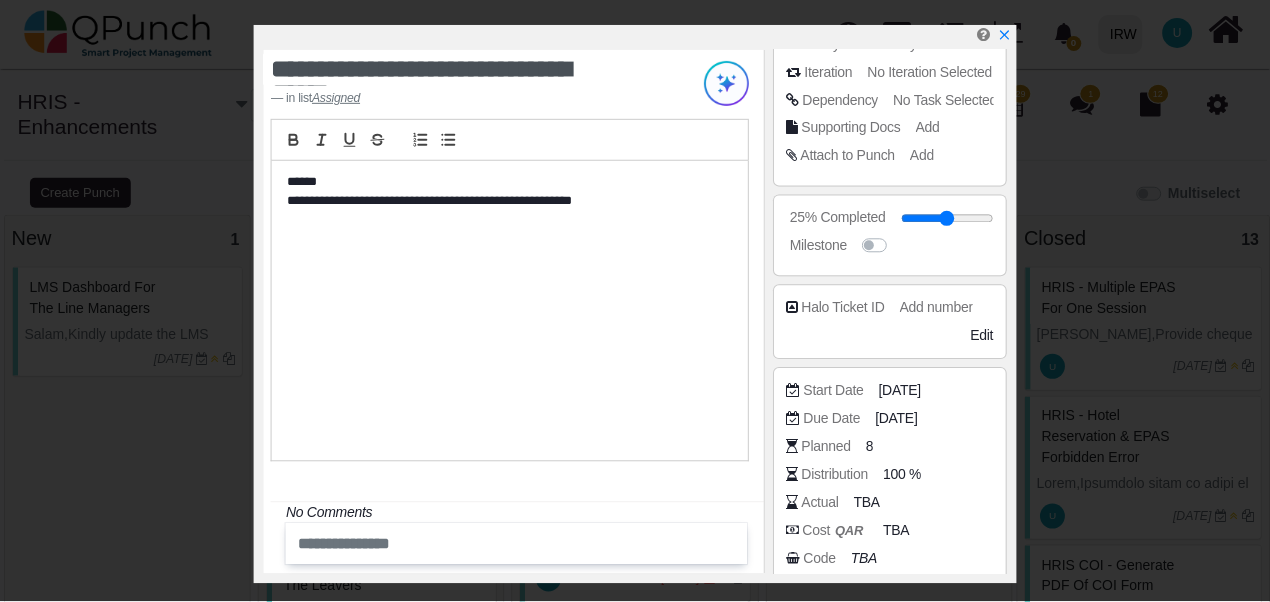 scroll, scrollTop: 300, scrollLeft: 0, axis: vertical 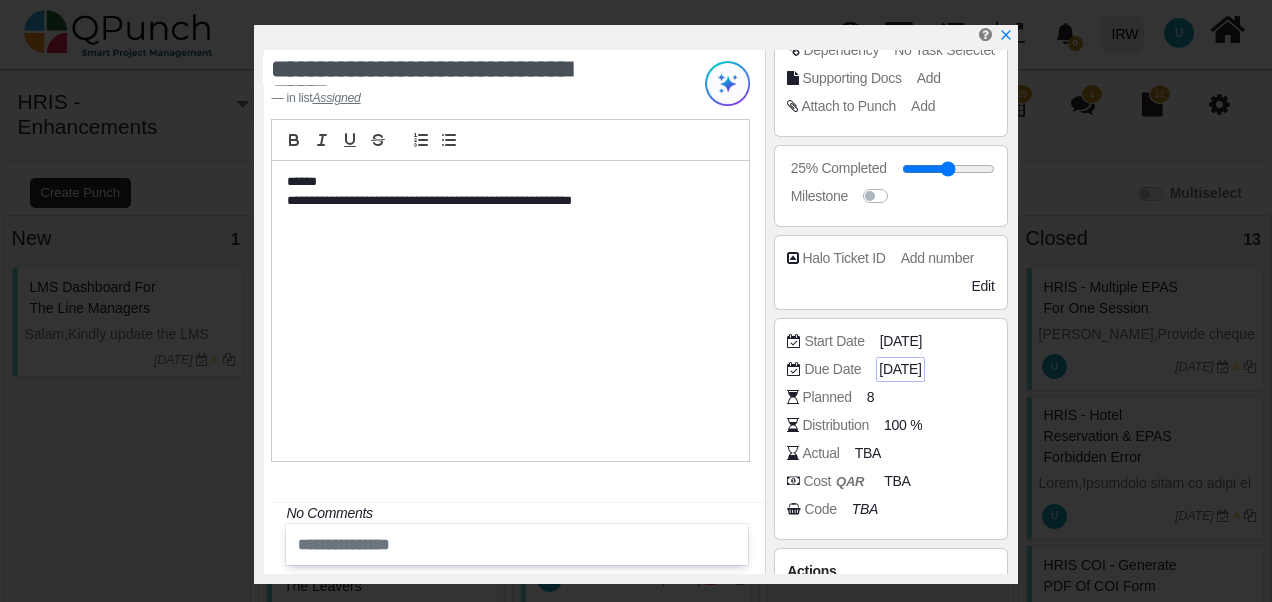 click on "[DATE]" at bounding box center (900, 369) 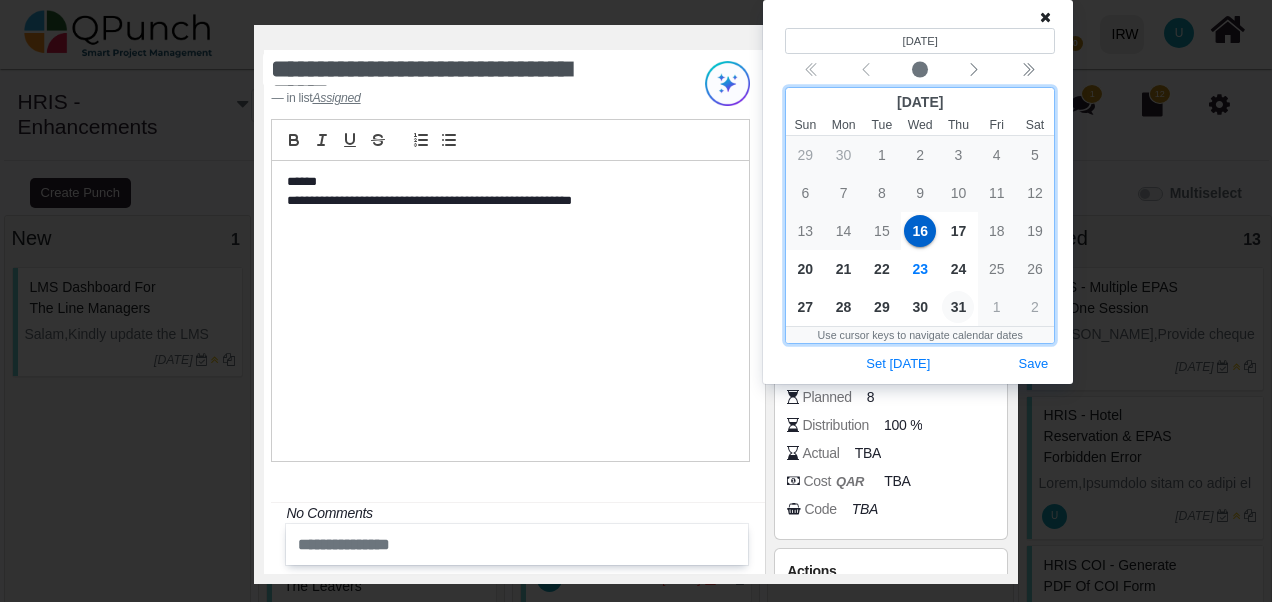 click on "31" at bounding box center (958, 307) 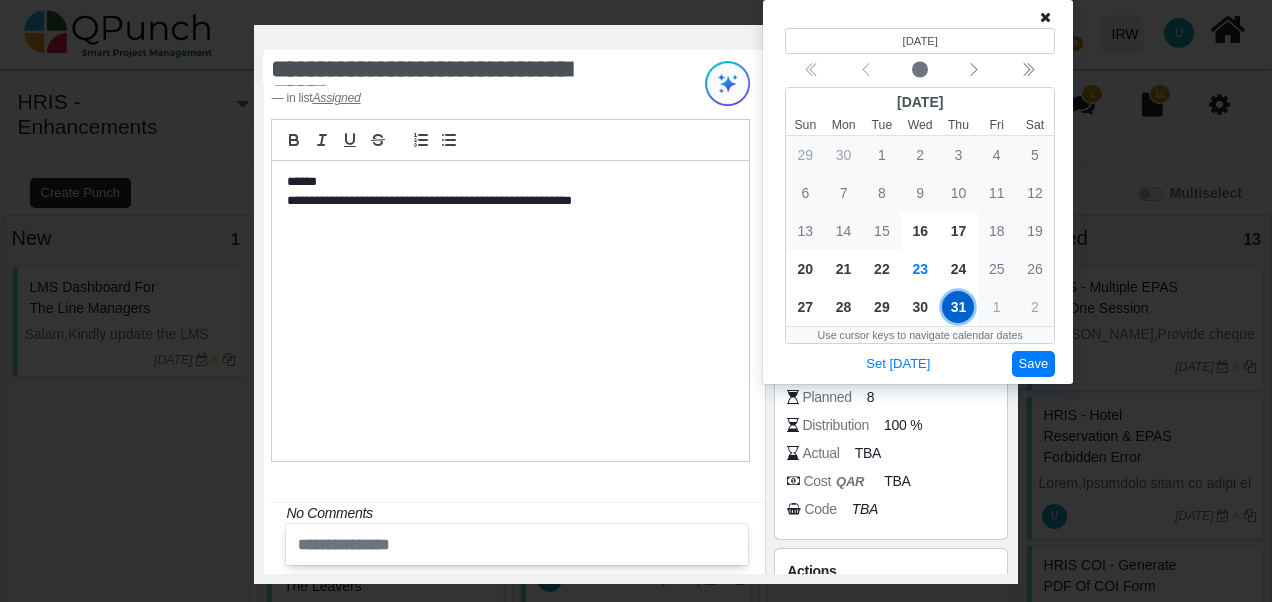 click on "Save" at bounding box center [1034, 364] 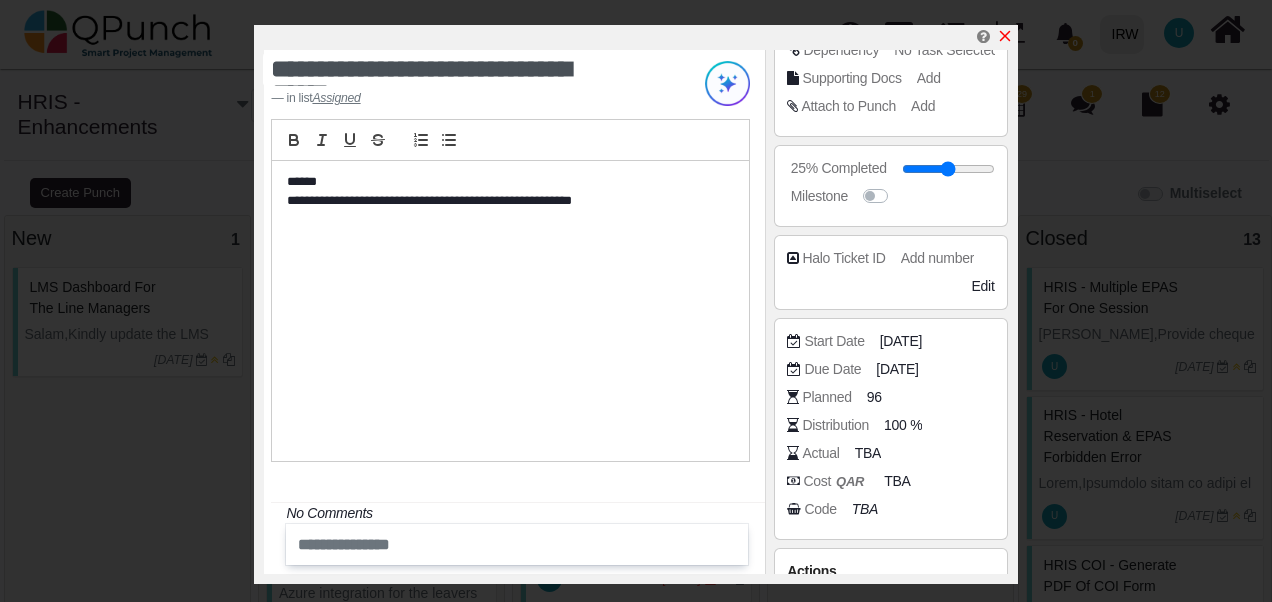 click 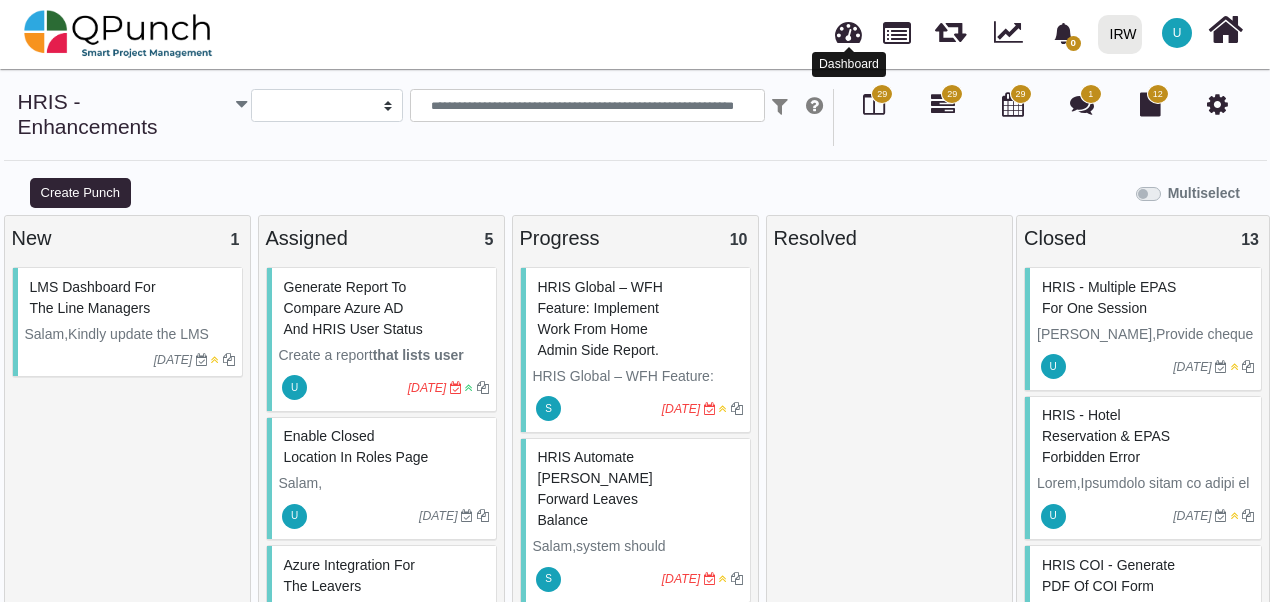 click at bounding box center (848, 29) 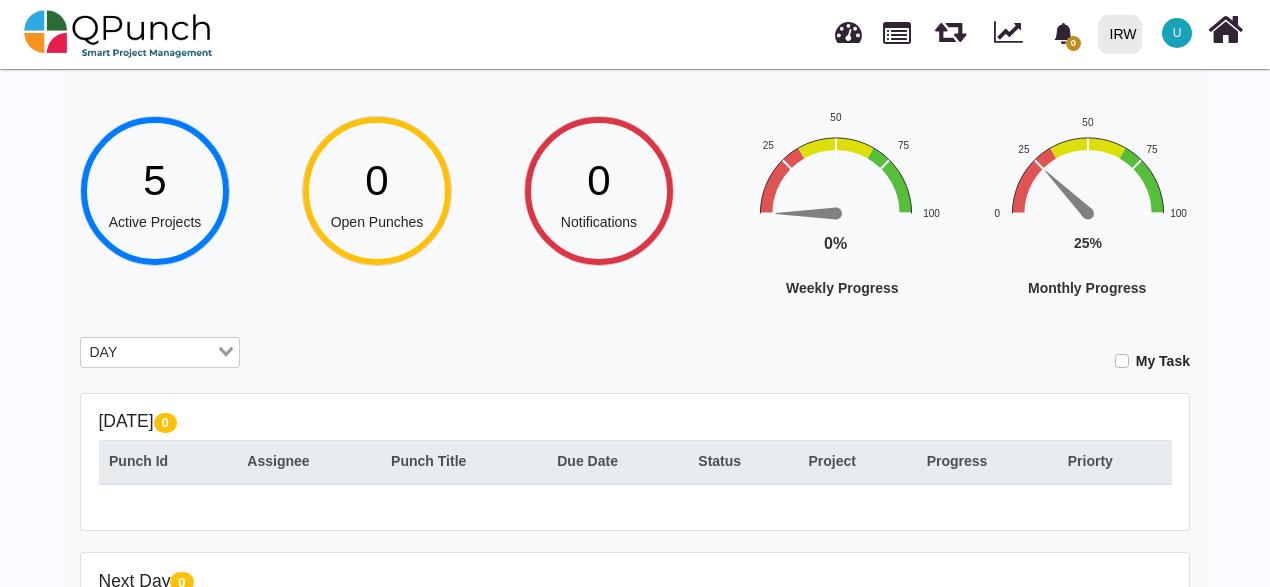 scroll, scrollTop: 200, scrollLeft: 0, axis: vertical 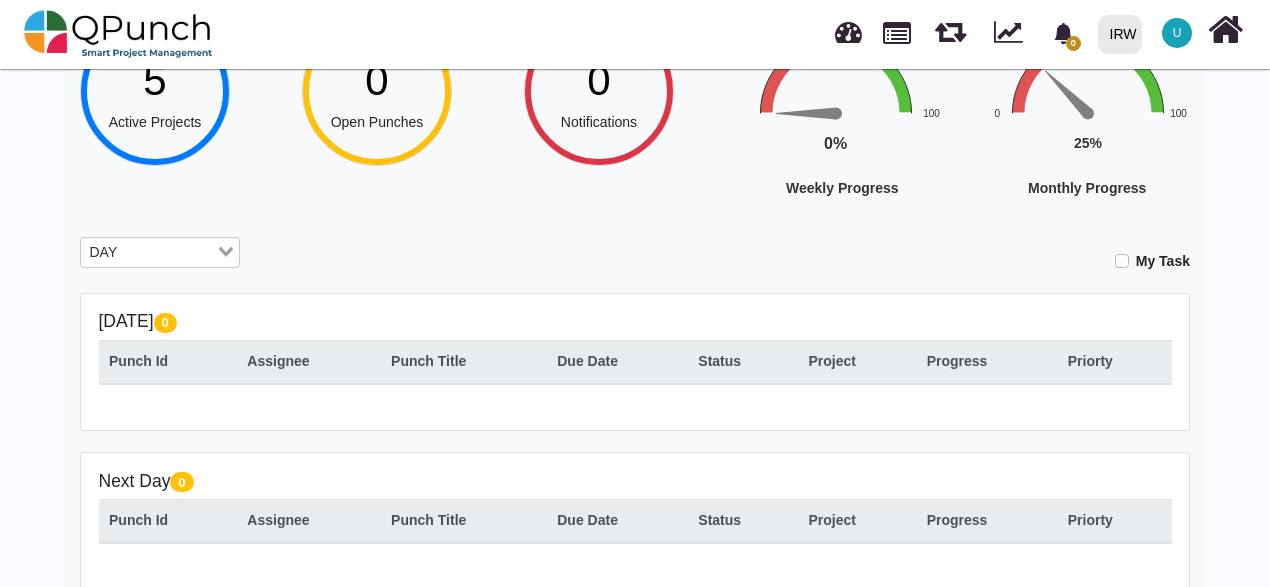 click at bounding box center [169, 253] 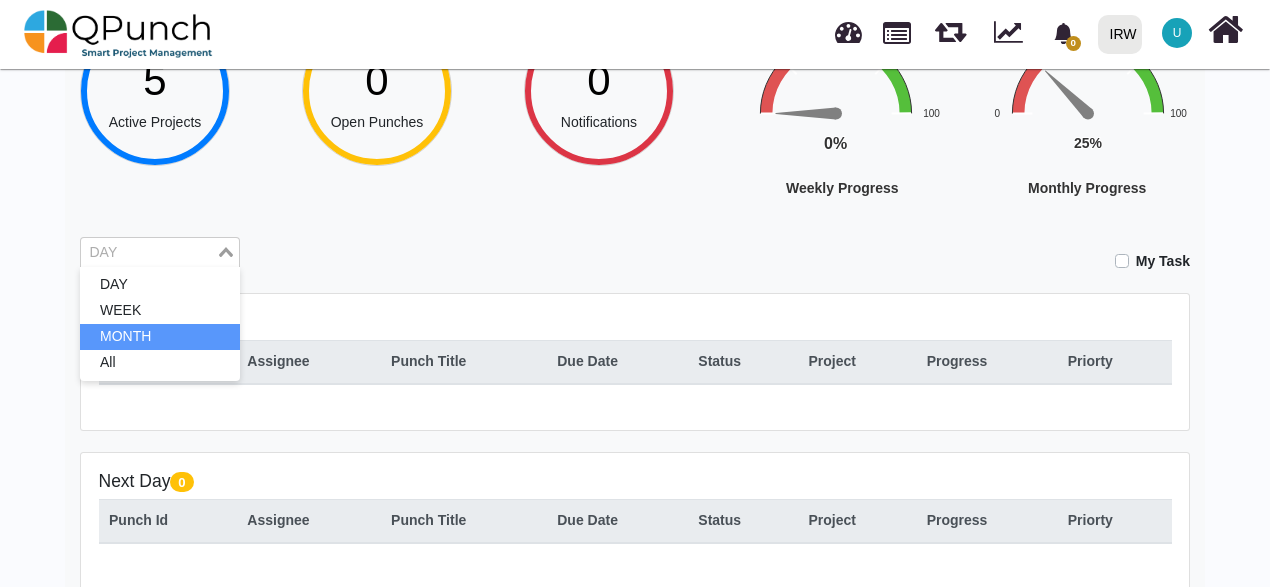 click on "MONTH" at bounding box center [160, 337] 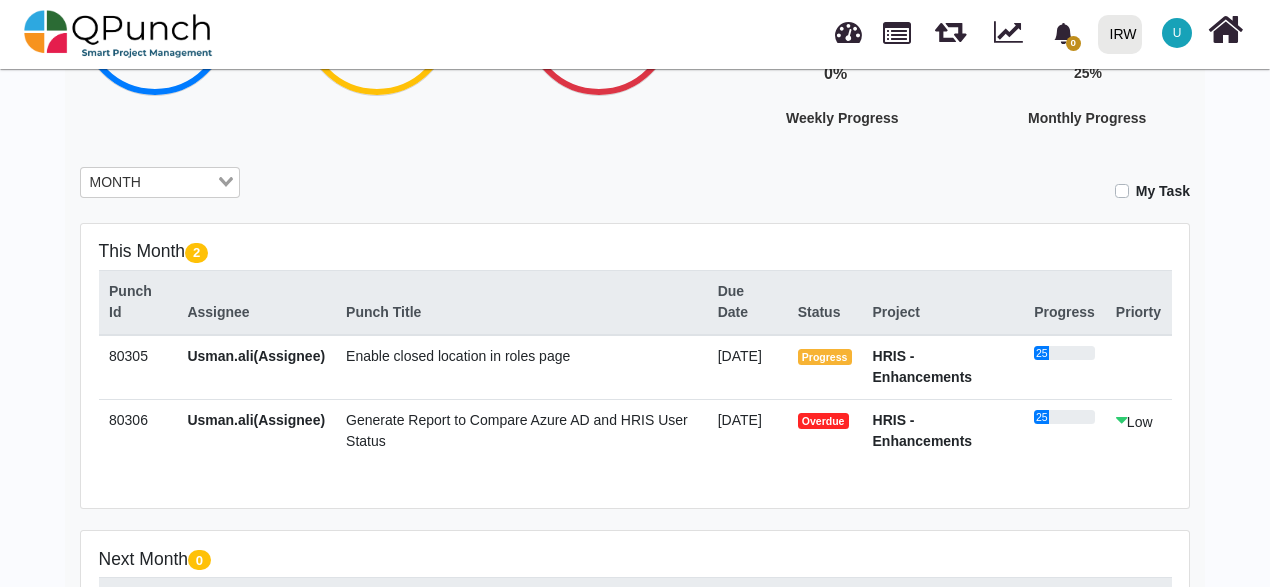 scroll, scrollTop: 300, scrollLeft: 0, axis: vertical 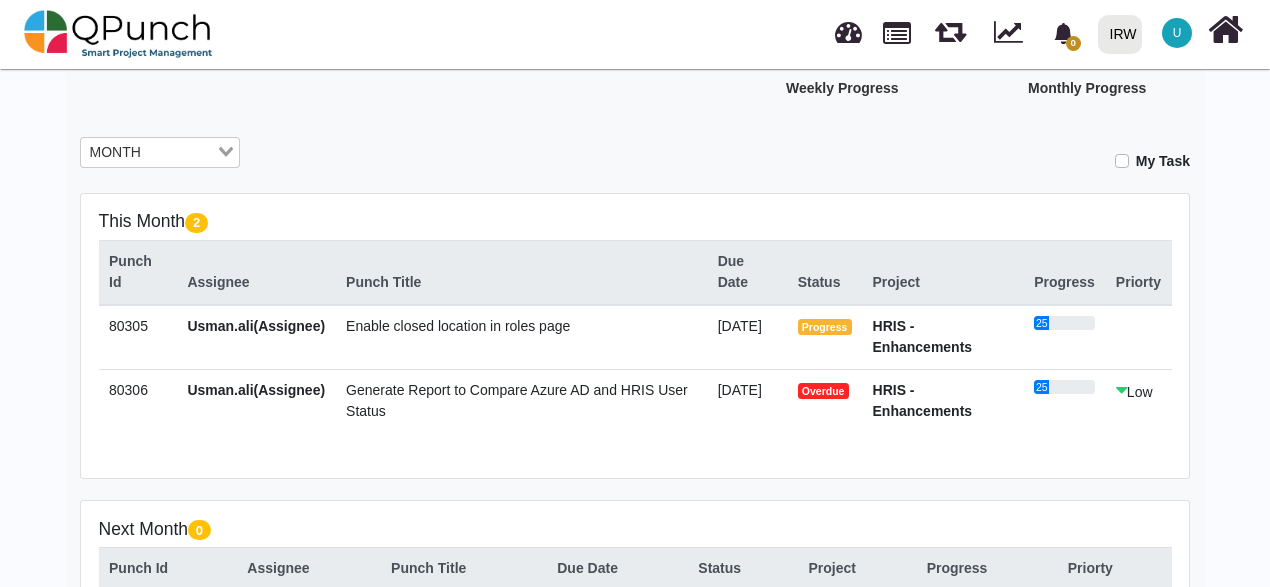click on "Generate Report to Compare Azure AD and HRIS User Status" at bounding box center (522, 401) 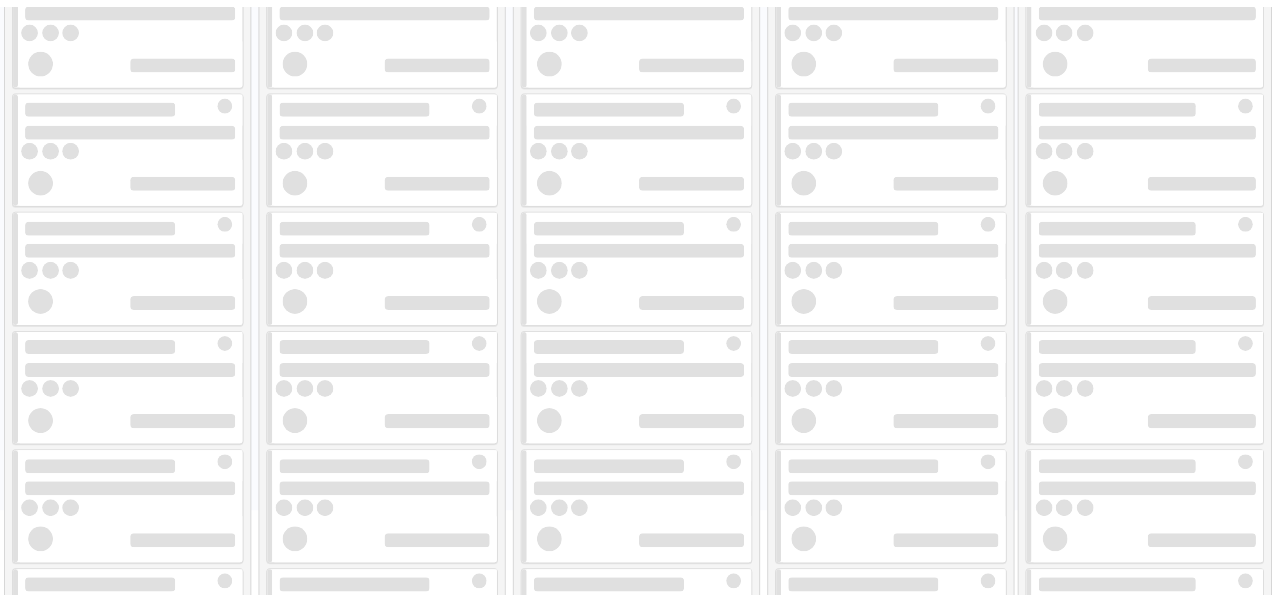 scroll, scrollTop: 0, scrollLeft: 0, axis: both 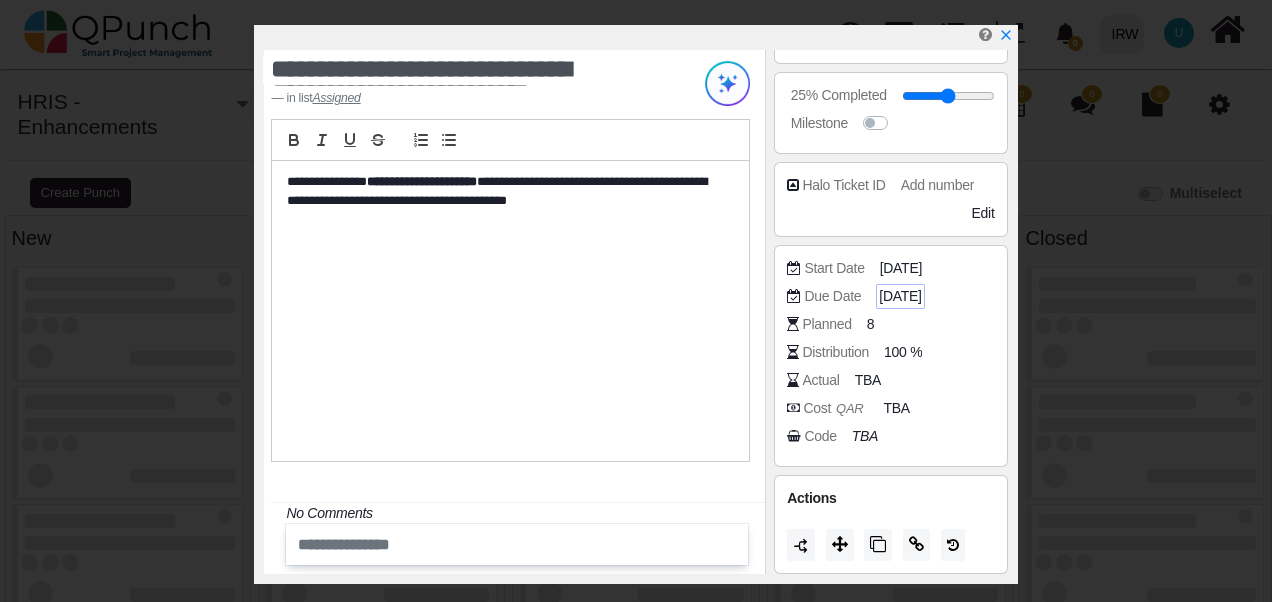 click on "[DATE]" at bounding box center [900, 296] 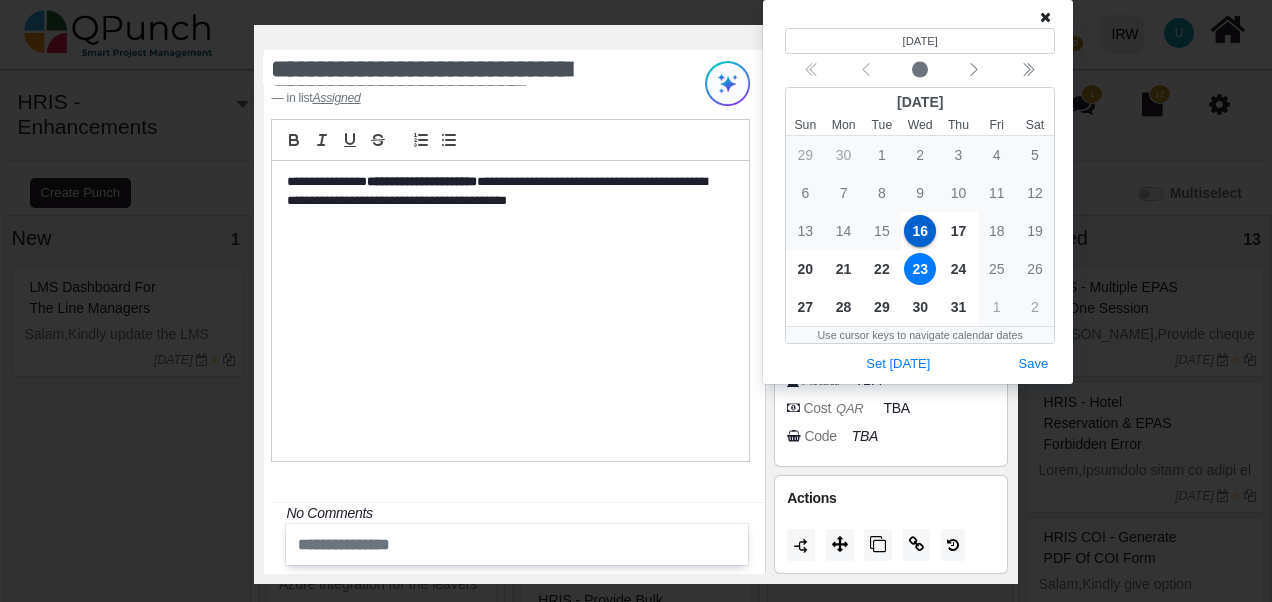 select 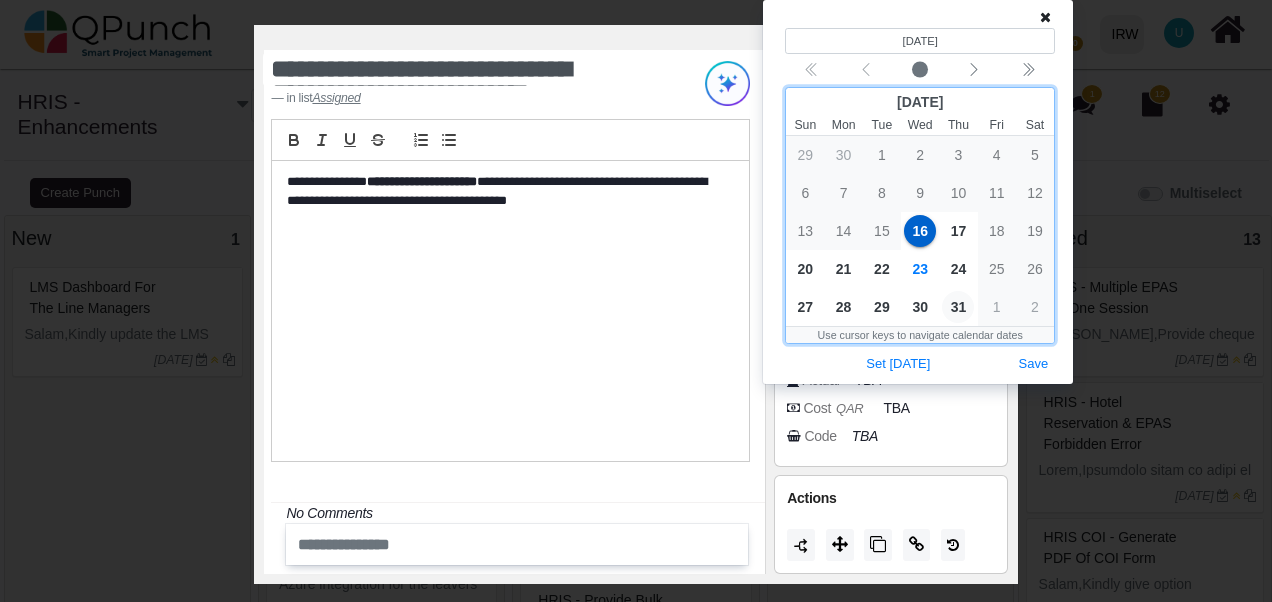 click on "31" at bounding box center (958, 307) 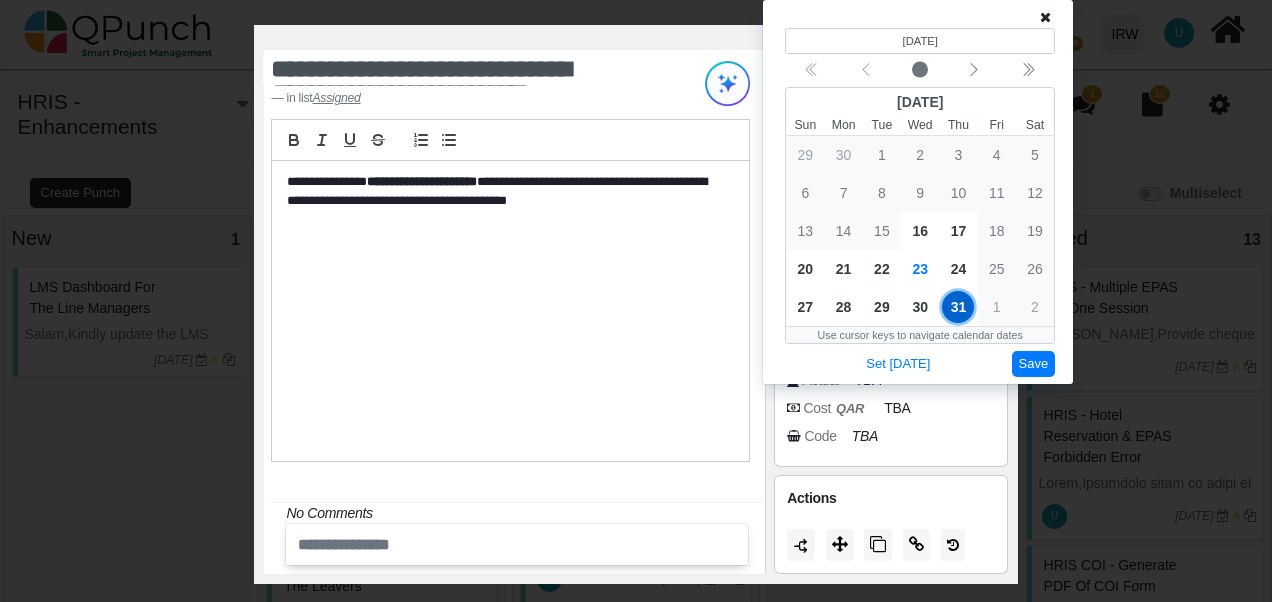 click on "Save" at bounding box center (1034, 364) 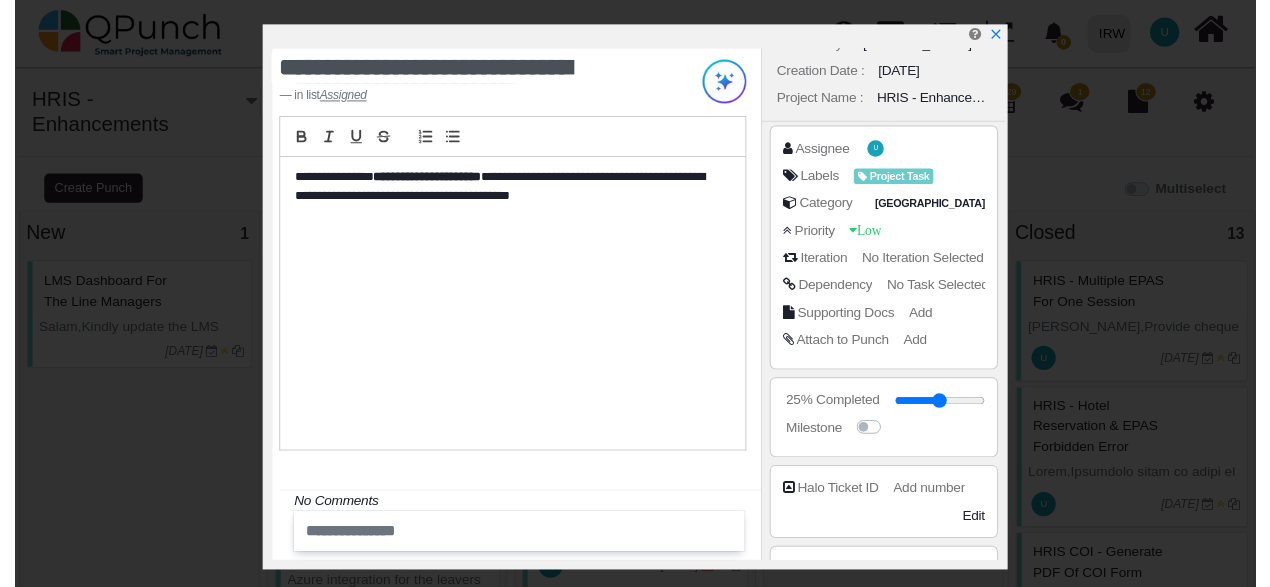 scroll, scrollTop: 0, scrollLeft: 0, axis: both 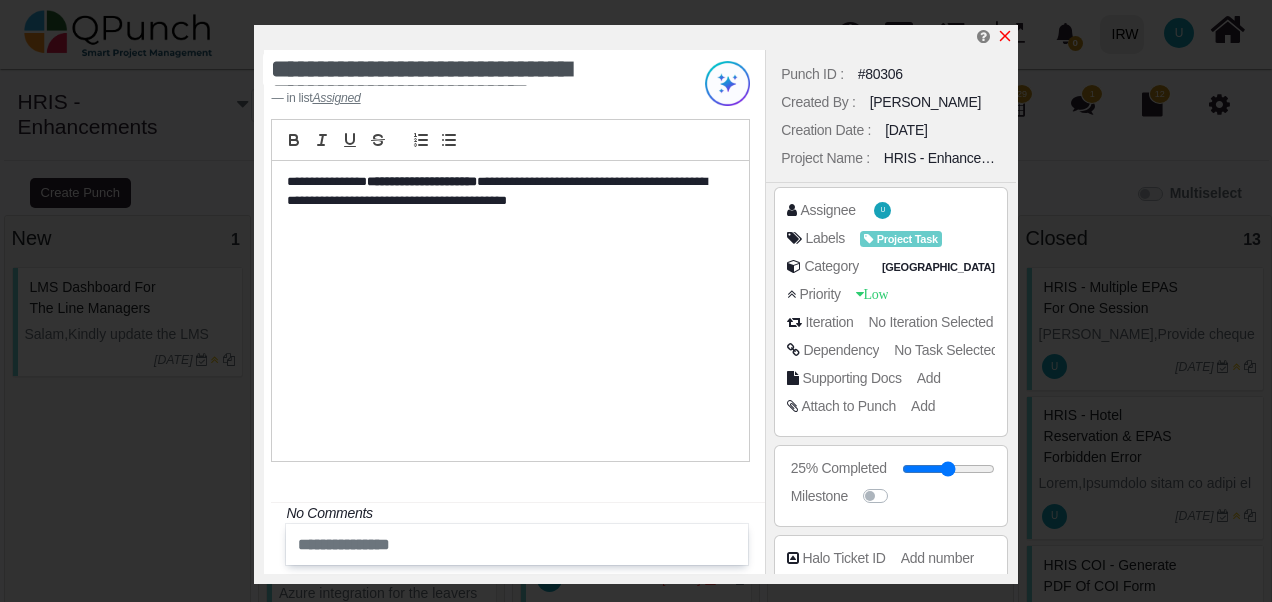 click 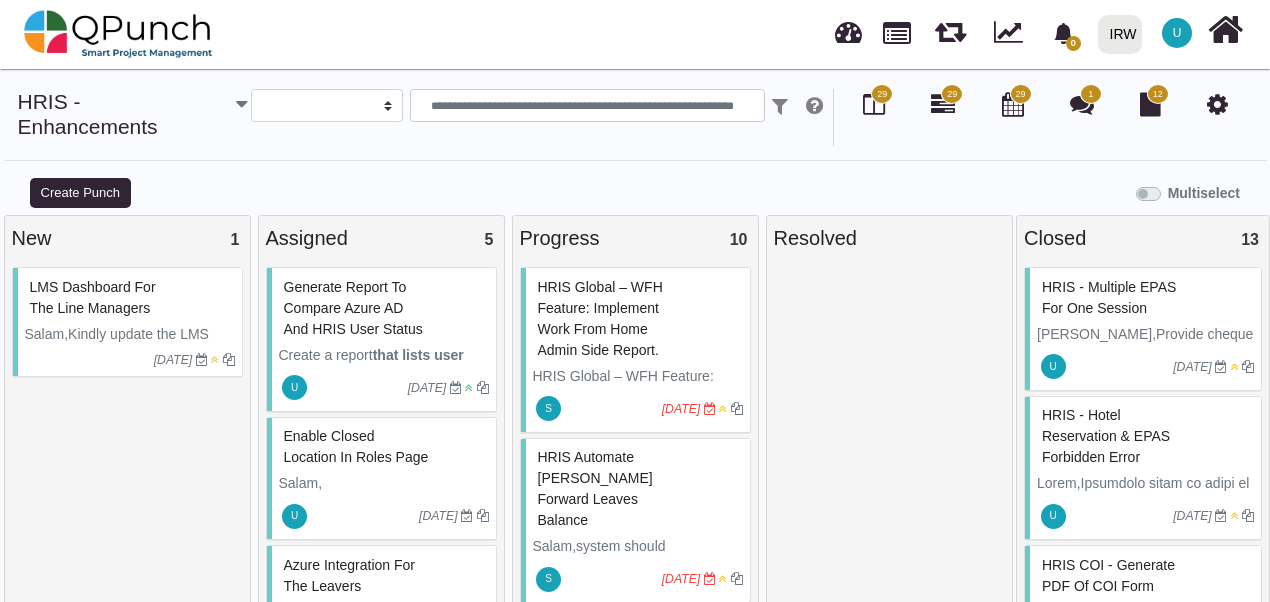 click at bounding box center (848, 29) 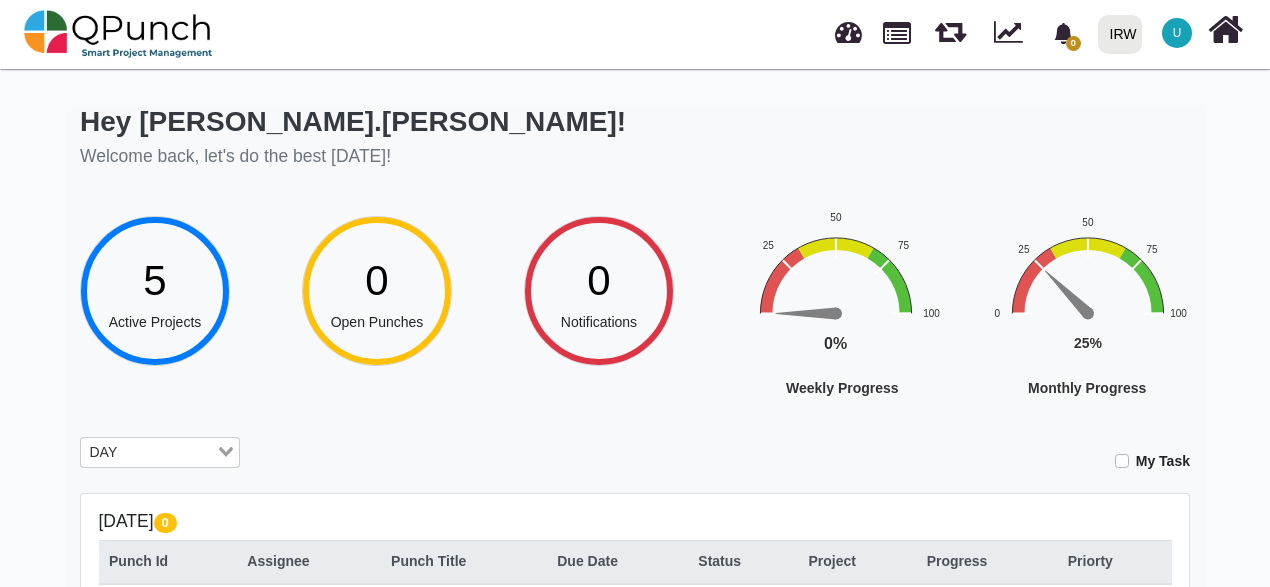 scroll, scrollTop: 200, scrollLeft: 0, axis: vertical 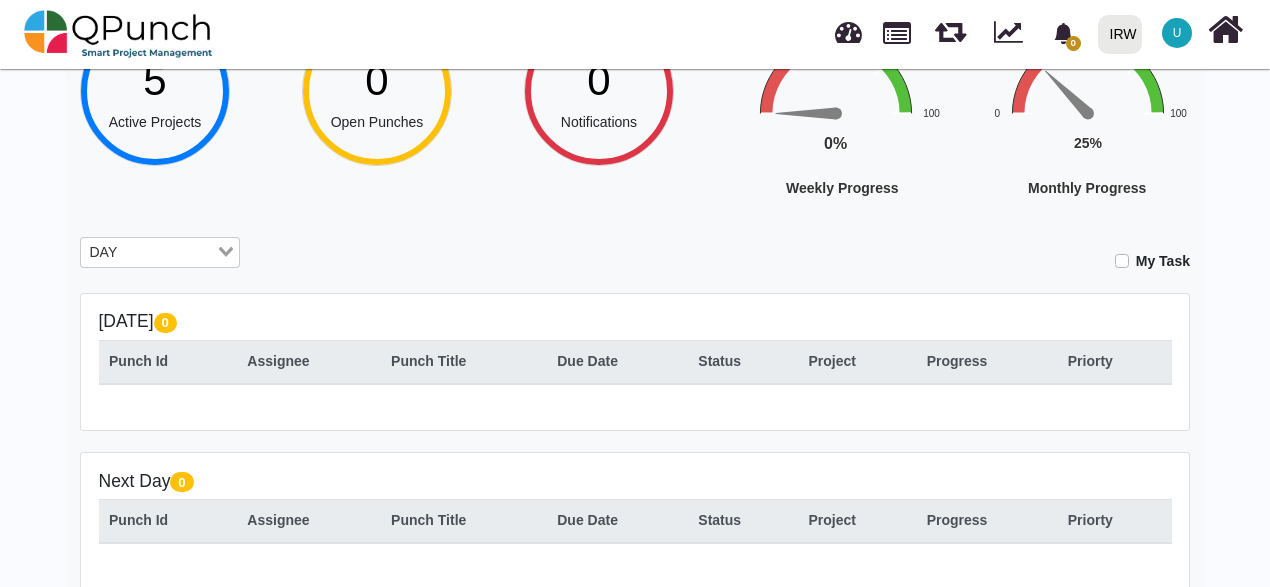 click at bounding box center [169, 253] 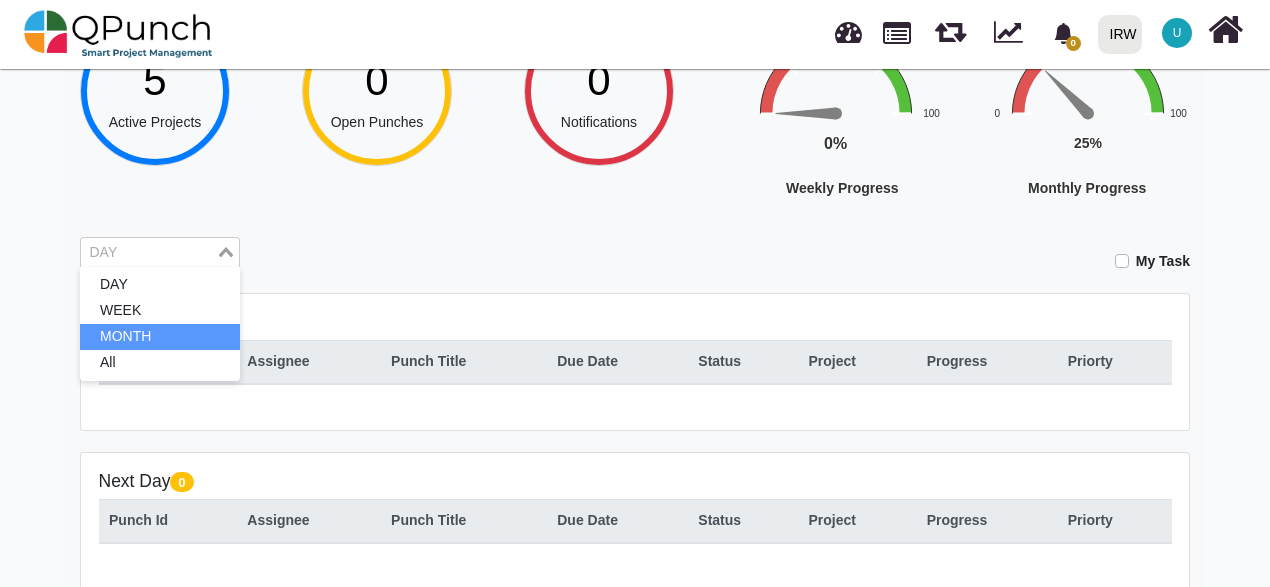 click on "MONTH" at bounding box center [160, 337] 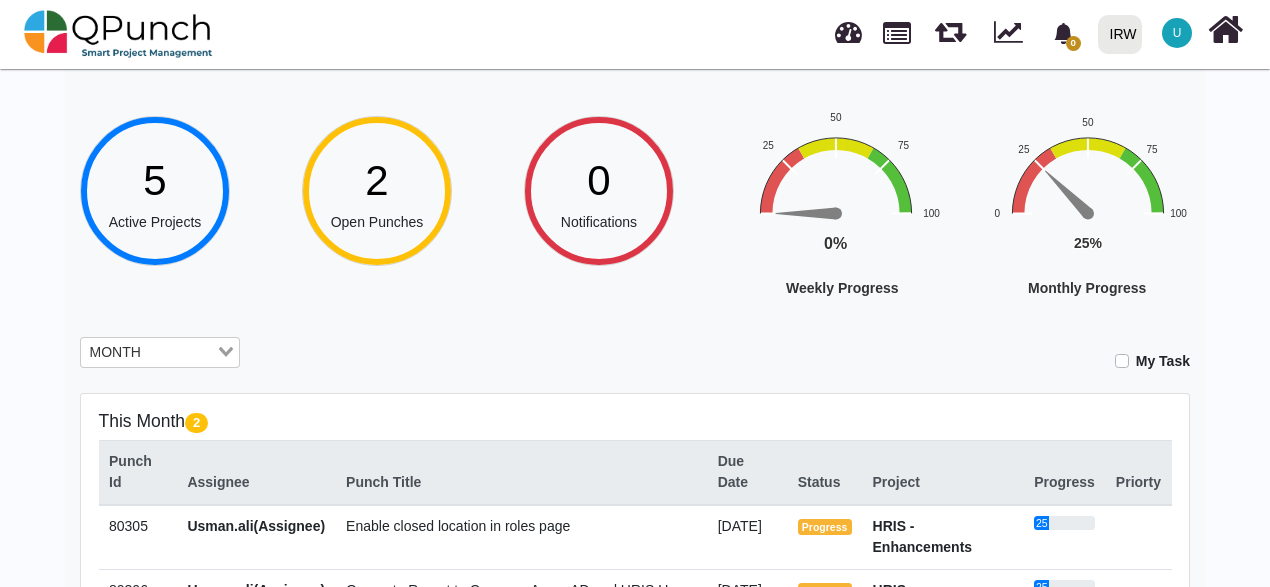 scroll, scrollTop: 300, scrollLeft: 0, axis: vertical 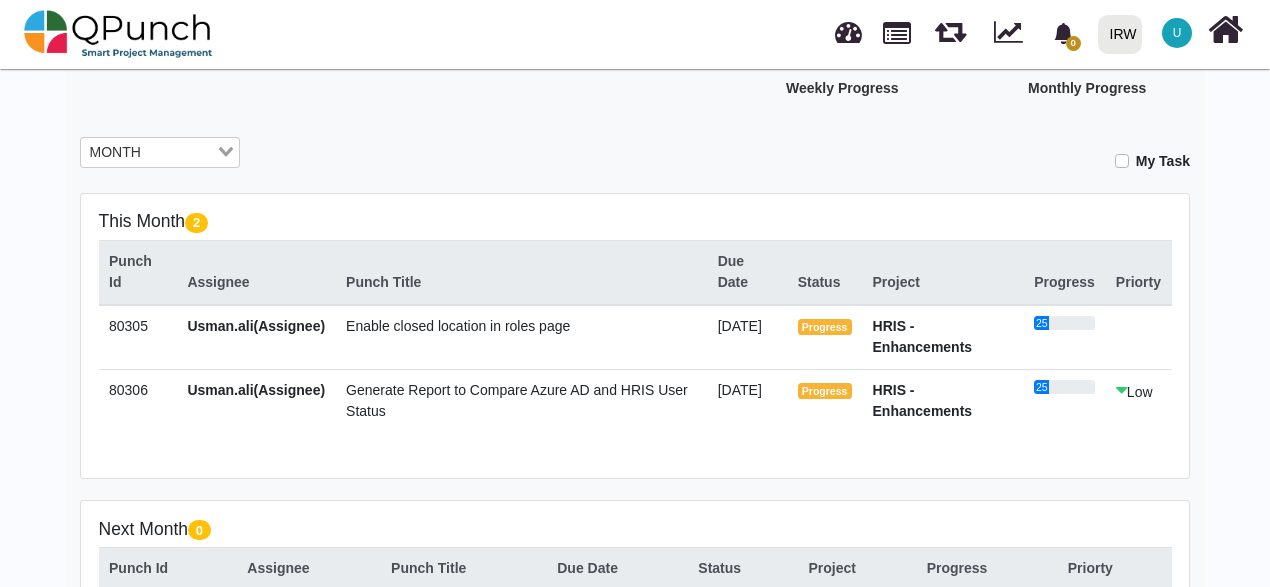 click on "MONTH" at bounding box center (148, 151) 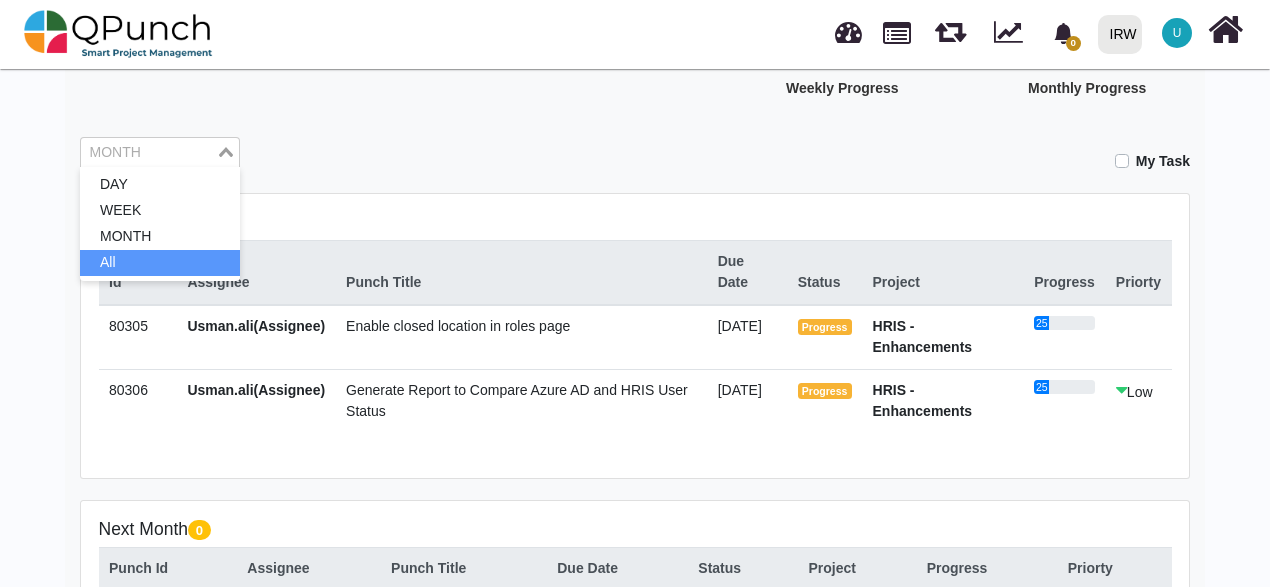 click on "All" at bounding box center [160, 263] 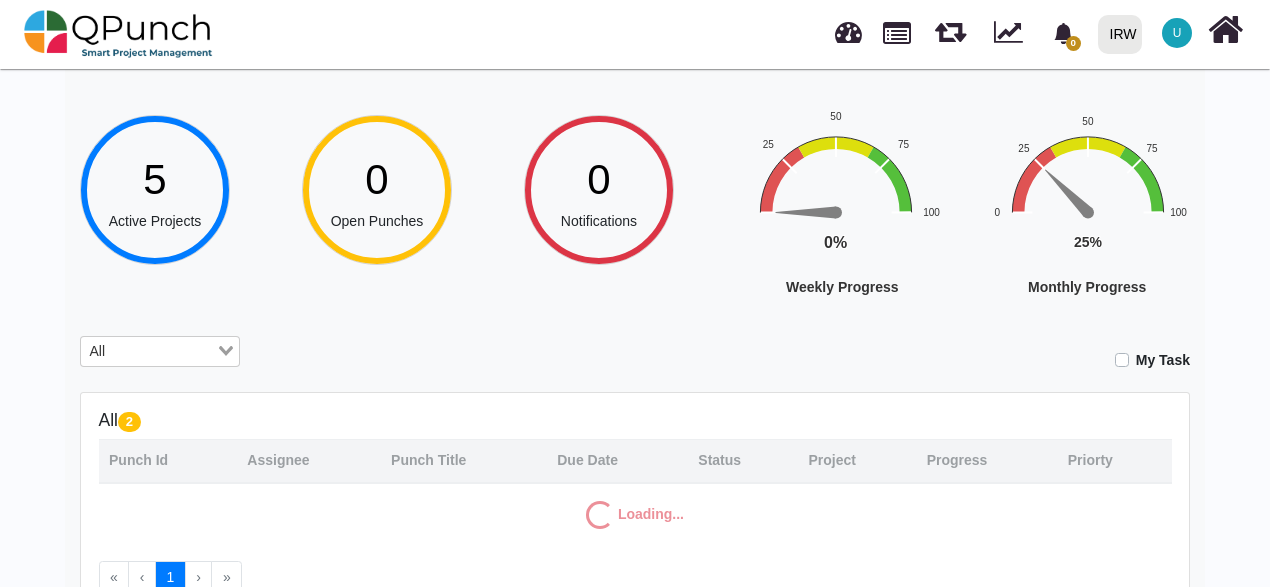 scroll, scrollTop: 100, scrollLeft: 0, axis: vertical 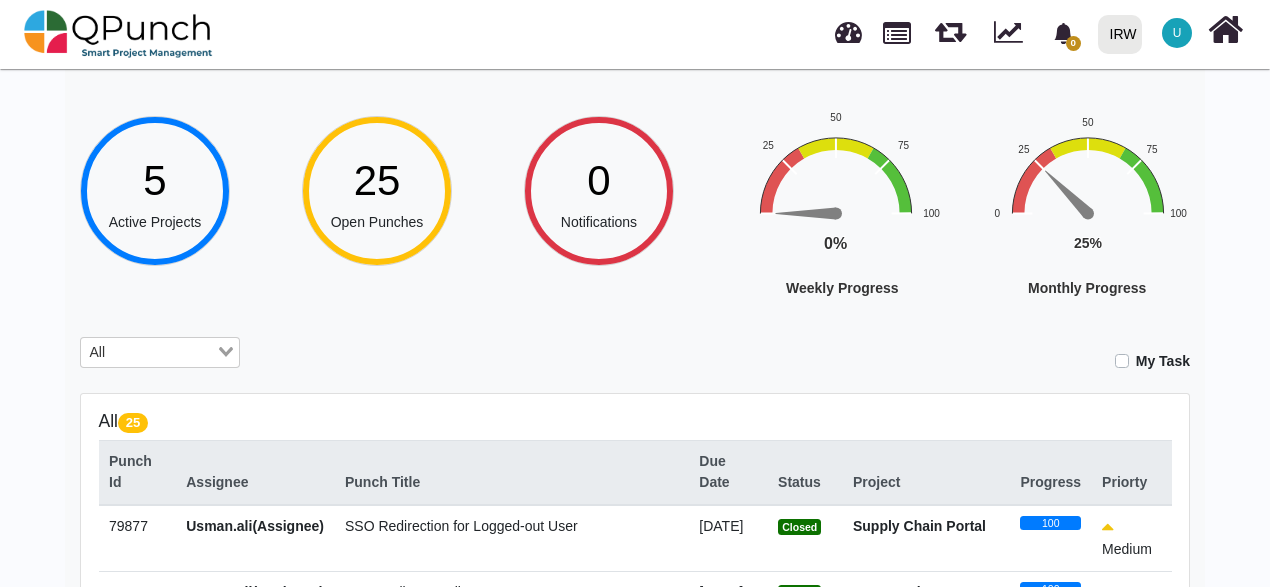 click on "25" at bounding box center [377, 180] 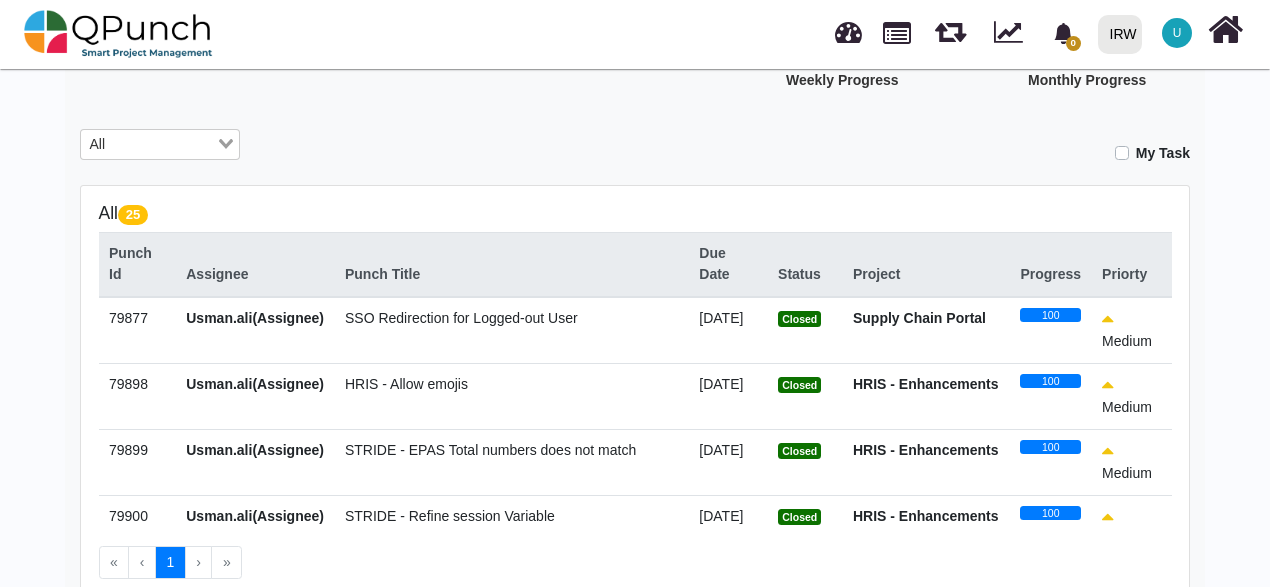 scroll, scrollTop: 264, scrollLeft: 0, axis: vertical 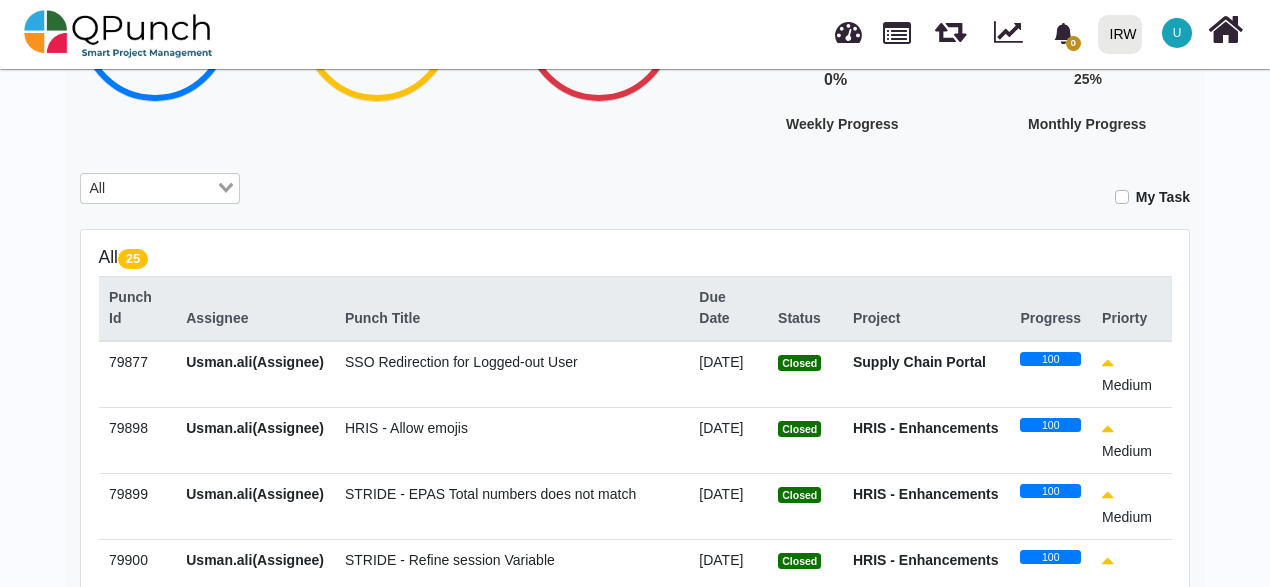 drag, startPoint x: 134, startPoint y: 178, endPoint x: 133, endPoint y: 194, distance: 16.03122 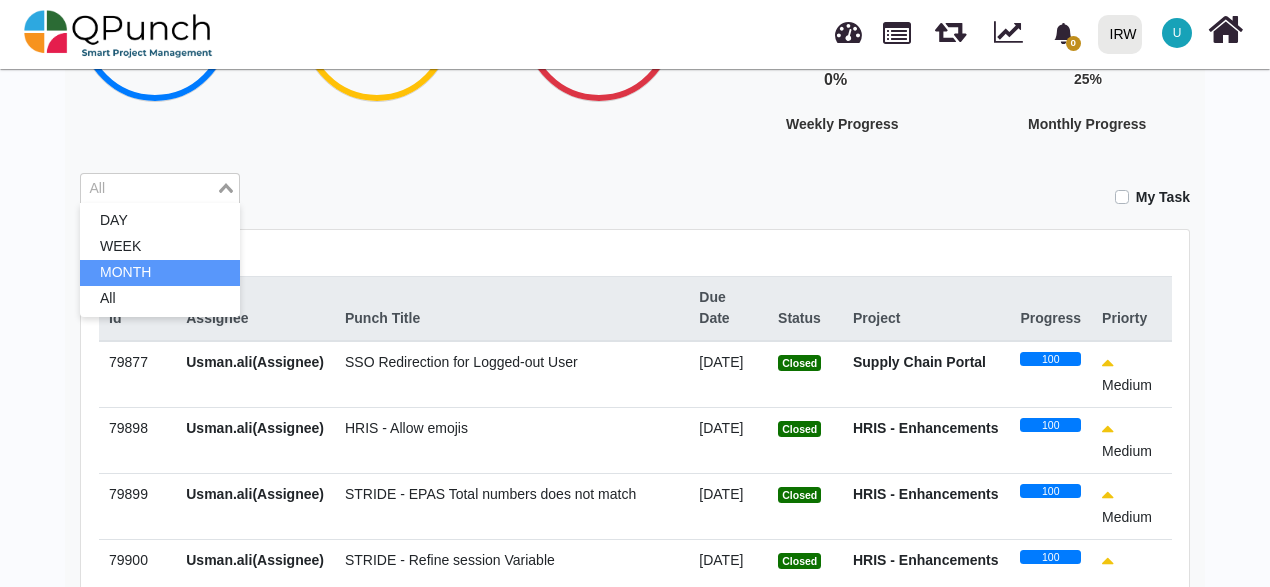 click on "MONTH" at bounding box center [160, 273] 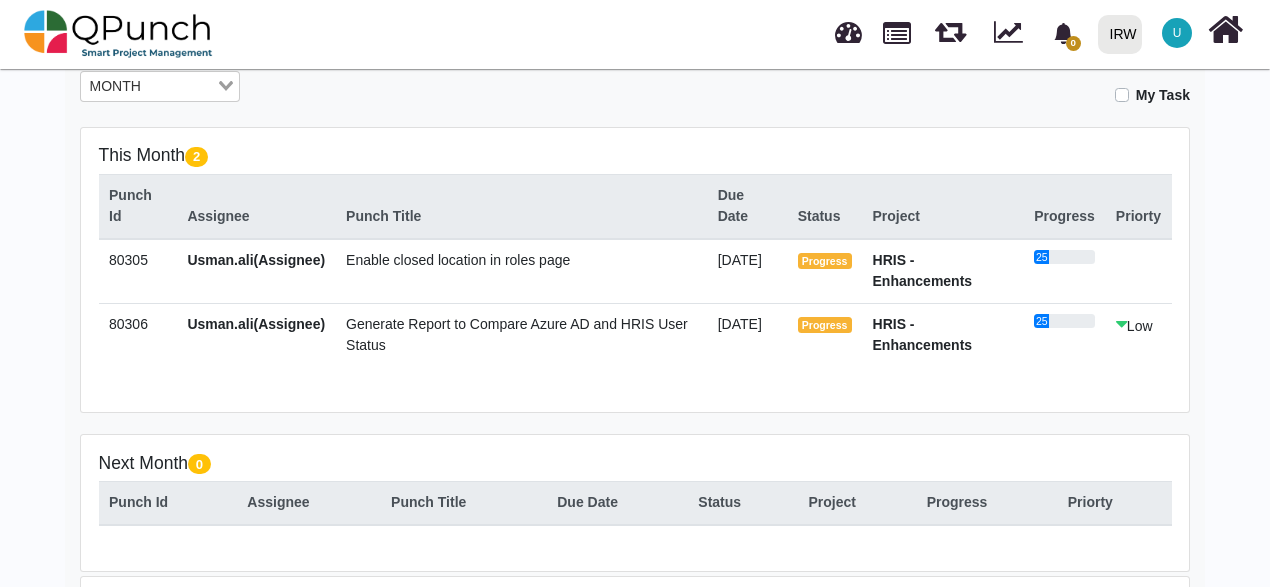 scroll, scrollTop: 464, scrollLeft: 0, axis: vertical 